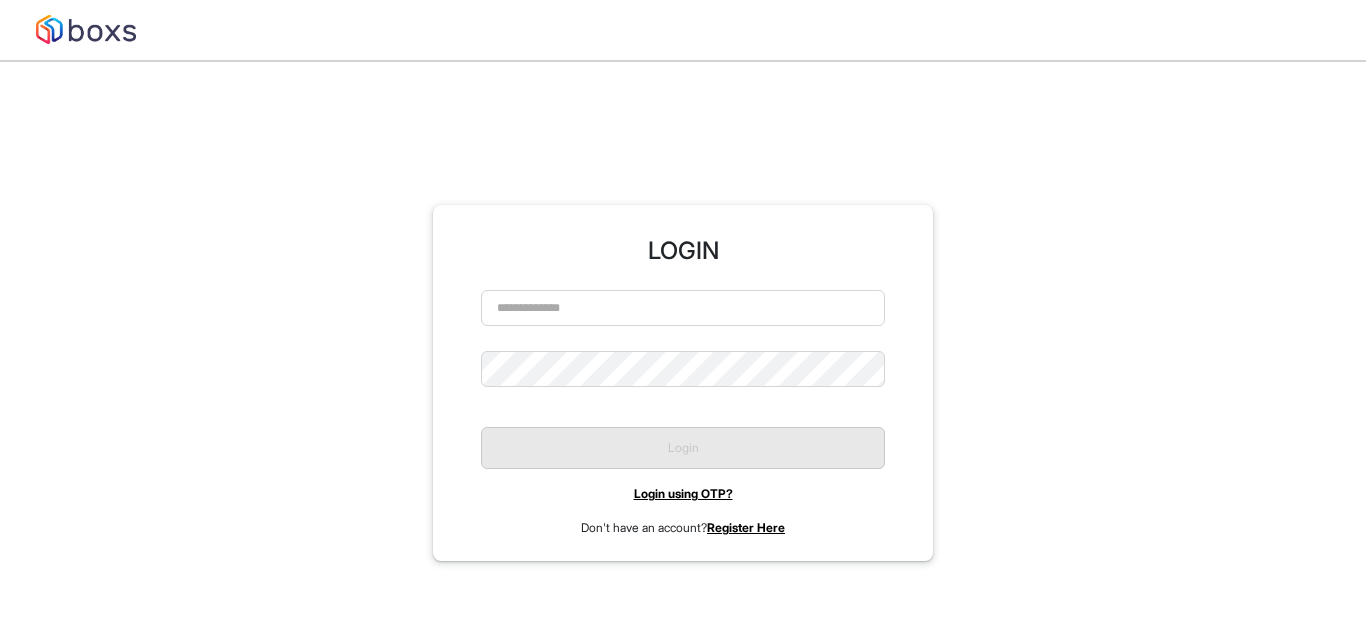 scroll, scrollTop: 0, scrollLeft: 0, axis: both 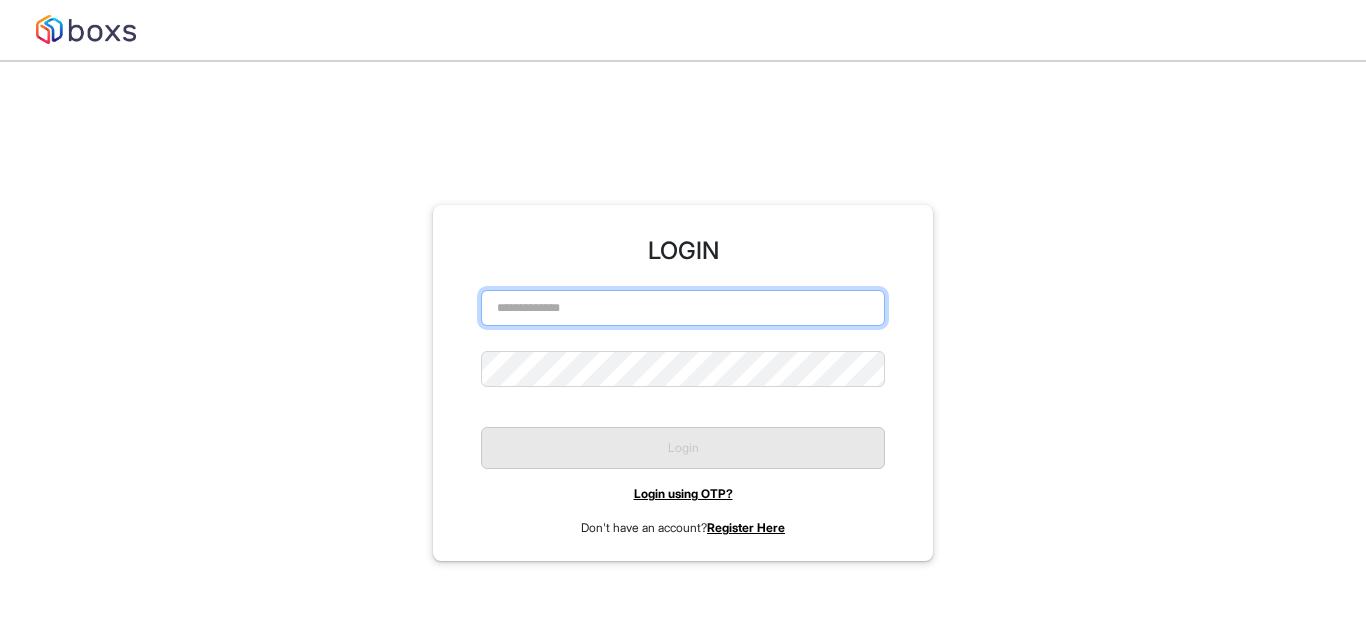 click at bounding box center (683, 308) 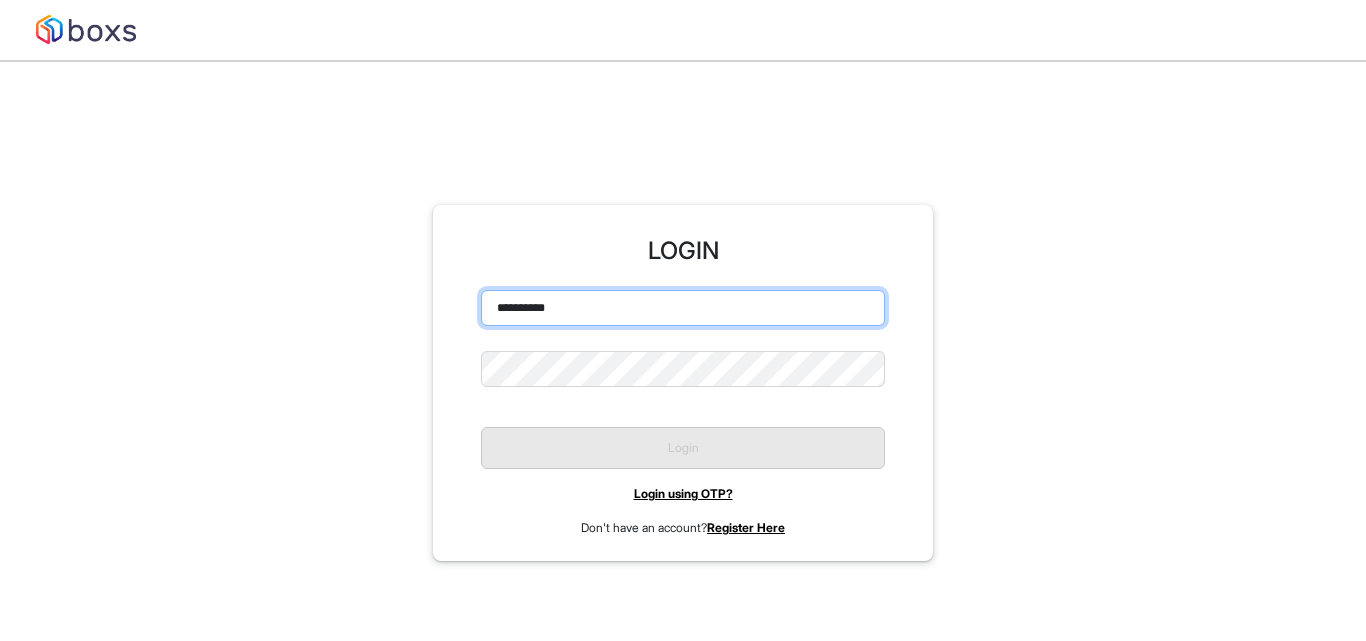 type on "**********" 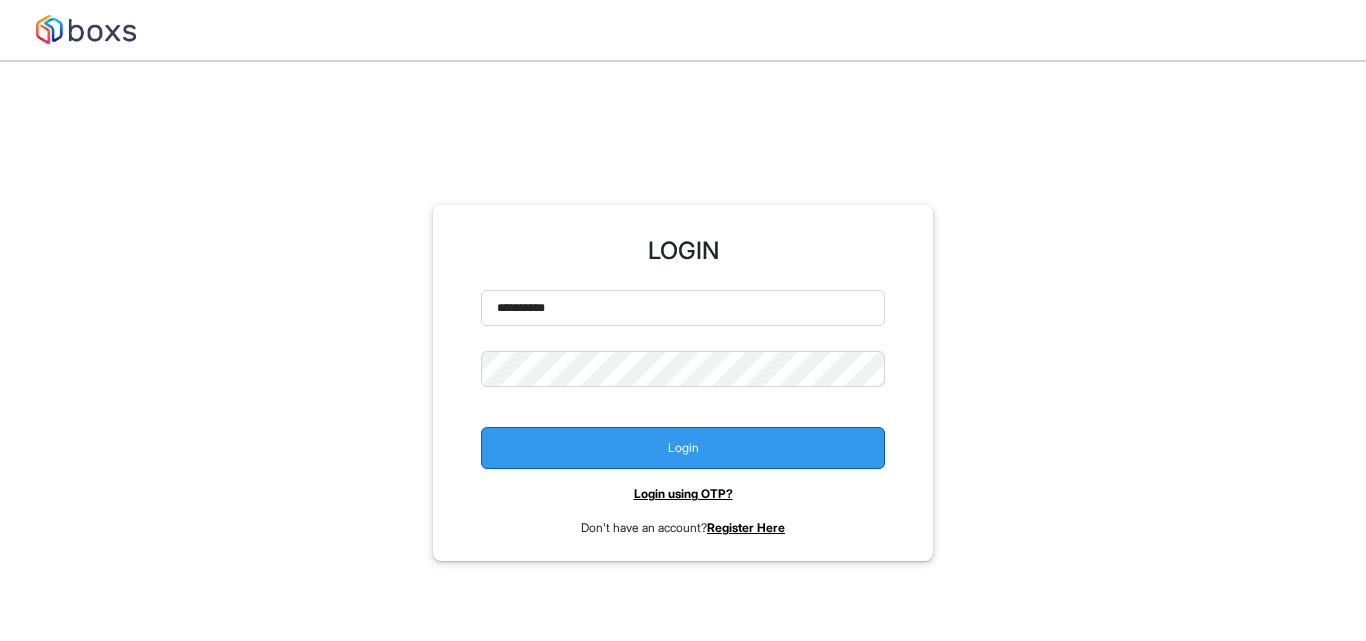 click on "Login" at bounding box center (683, 448) 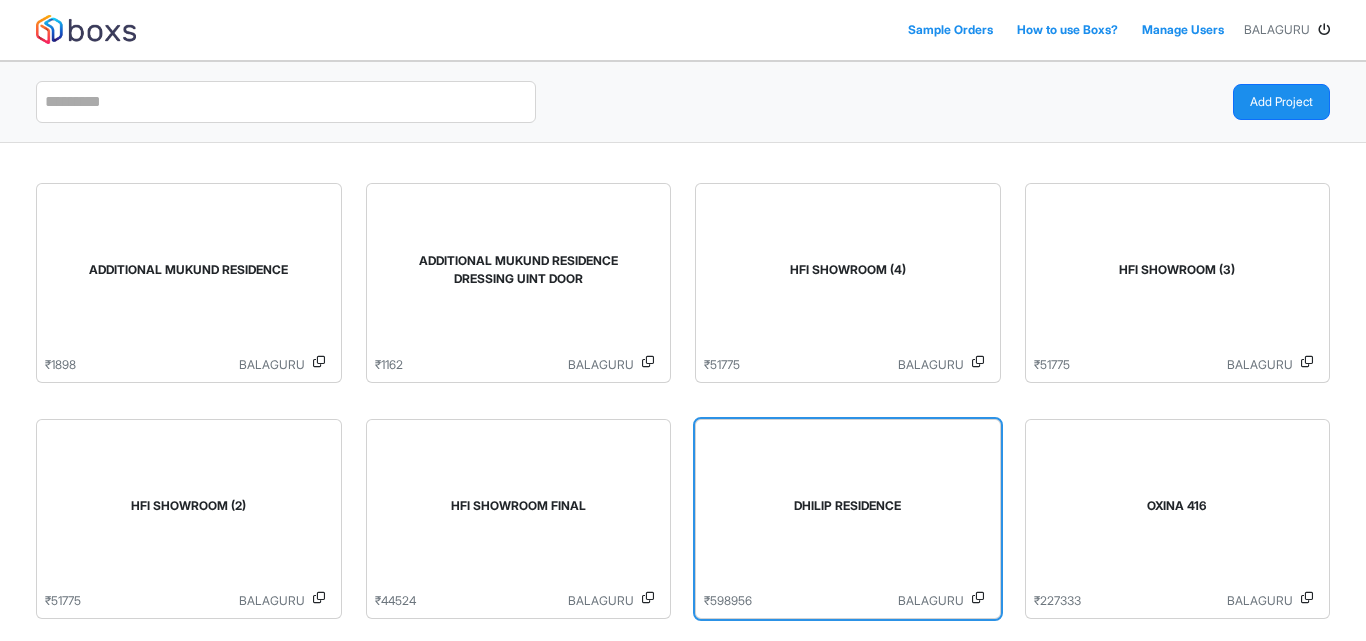 click on "DHILIP RESIDENCE" at bounding box center (848, 510) 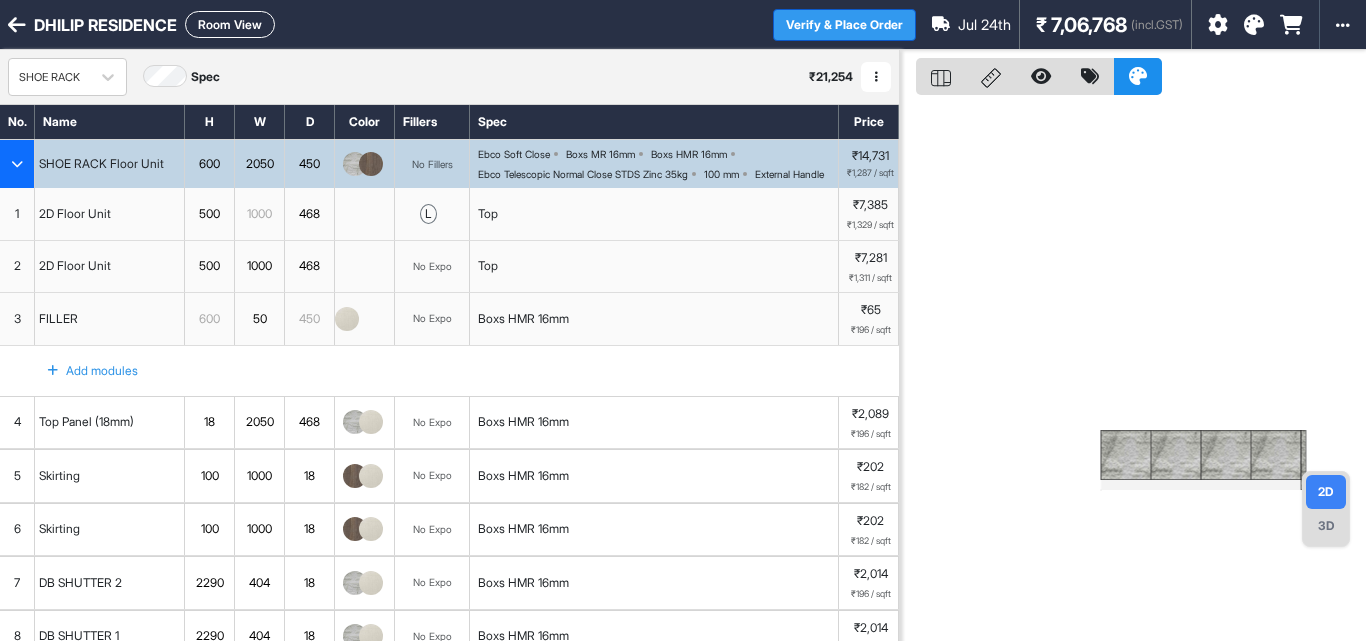 click on "Verify & Place Order" at bounding box center [844, 25] 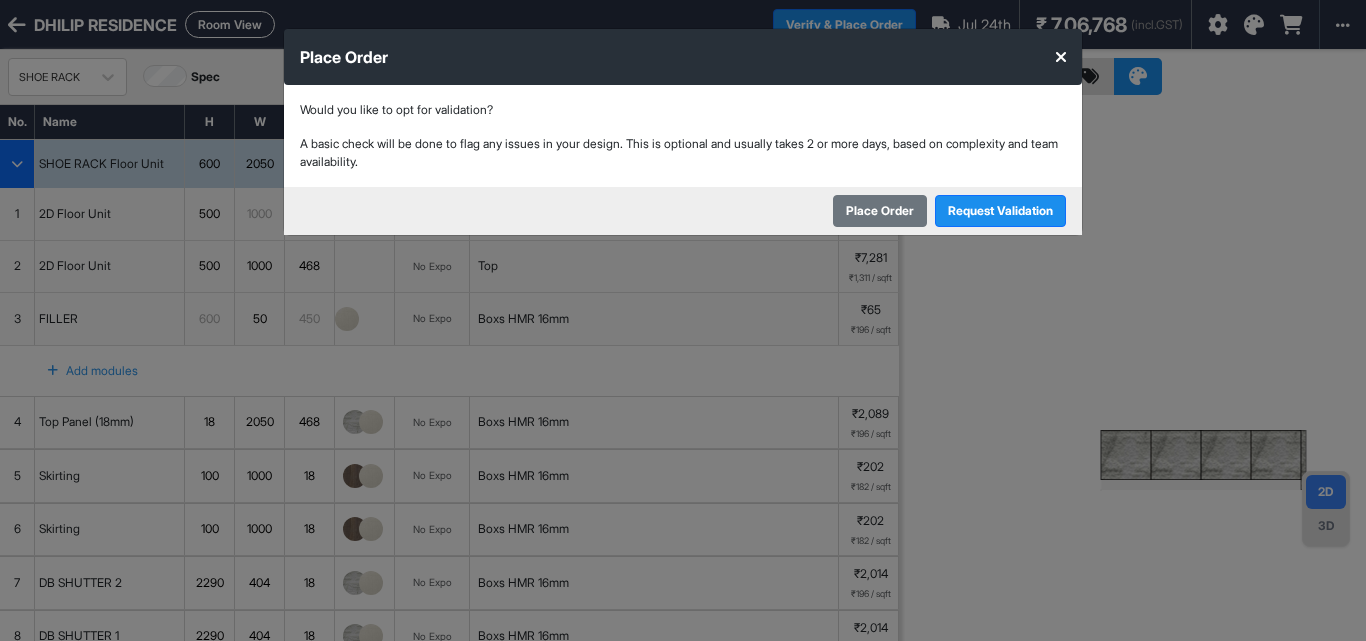 click on "Place Order" at bounding box center (880, 211) 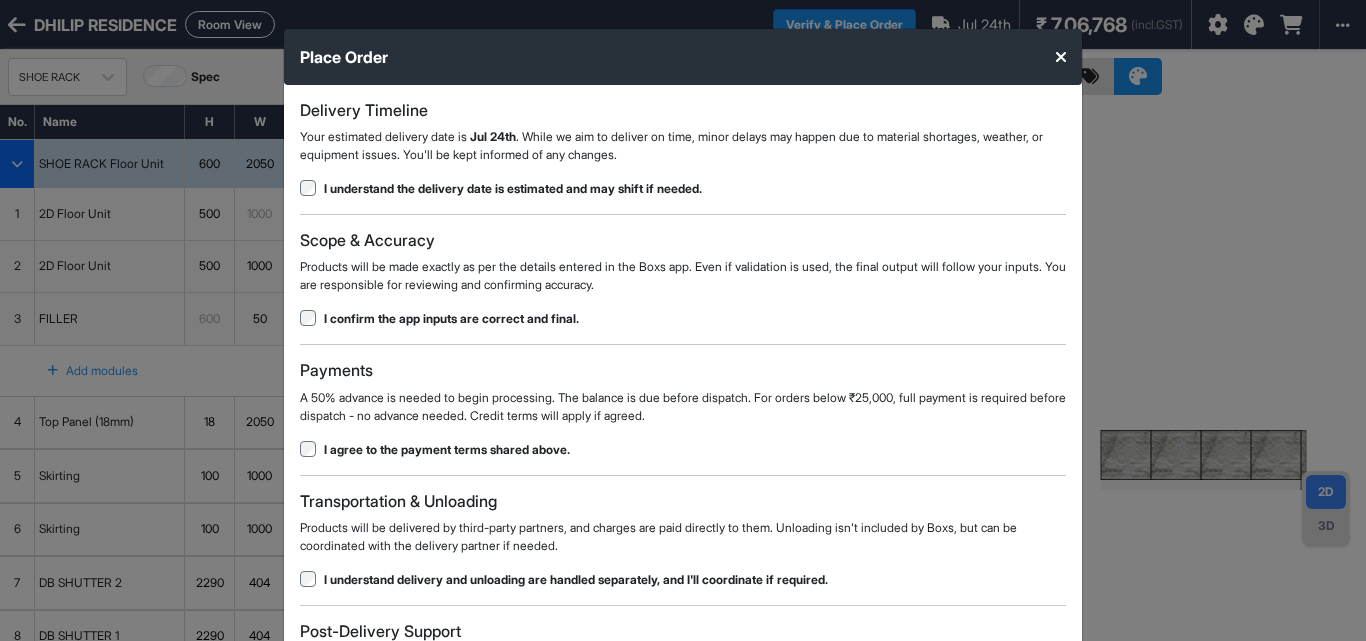 click on "Delivery Timeline Your estimated delivery date is   Jul 24th . While we aim to deliver on time, minor delays may happen due to material shortages, weather, or equipment issues. You'll be kept informed of any changes. I understand the delivery date is estimated and may shift if needed. Scope & Accuracy Products will be made exactly as per the details entered in the Boxs app. Even if validation is used, the final output will follow your inputs. You are responsible for reviewing and confirming accuracy. I confirm the app inputs are correct and final. Payments A 50% advance is needed to begin processing. The balance is due before dispatch. For orders below ₹25,000, full payment is required before dispatch - no advance needed. Credit terms will apply if agreed. I agree to the payment terms shared above. Transportation & Unloading Products will be delivered by third-party partners, and charges are paid directly to them. Unloading isn't included by Boxs, but can be coordinated with the delivery partner if needed." at bounding box center (683, 443) 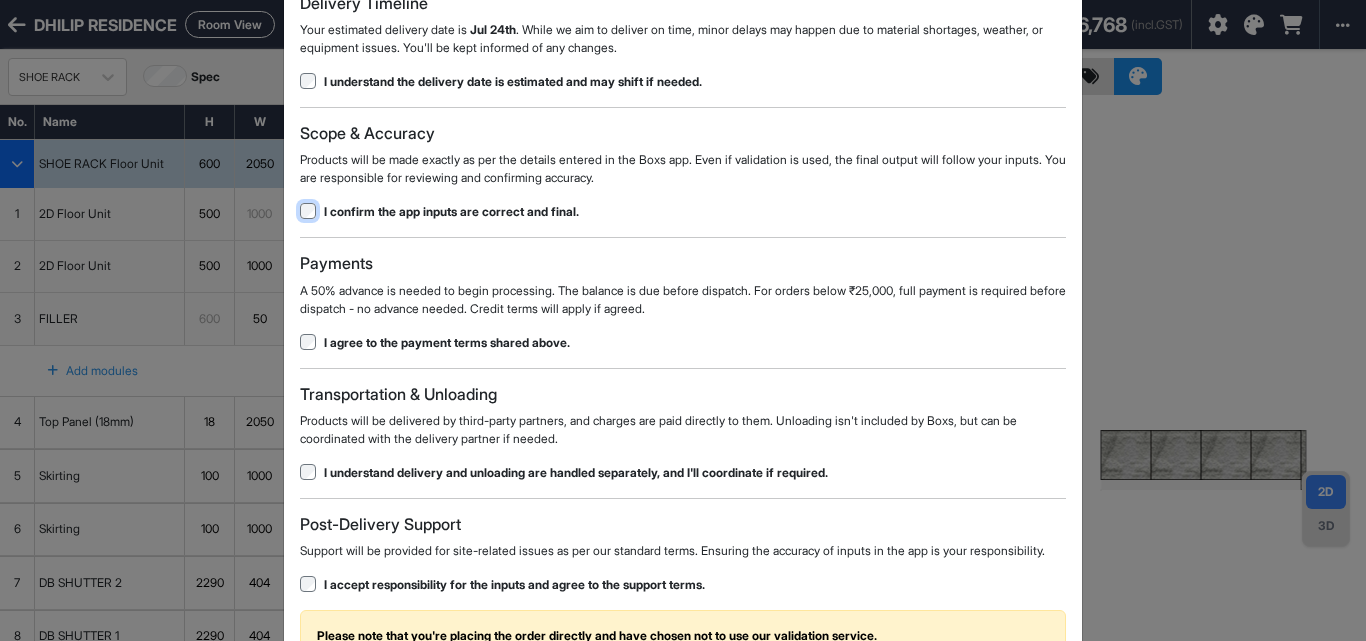 scroll, scrollTop: 255, scrollLeft: 0, axis: vertical 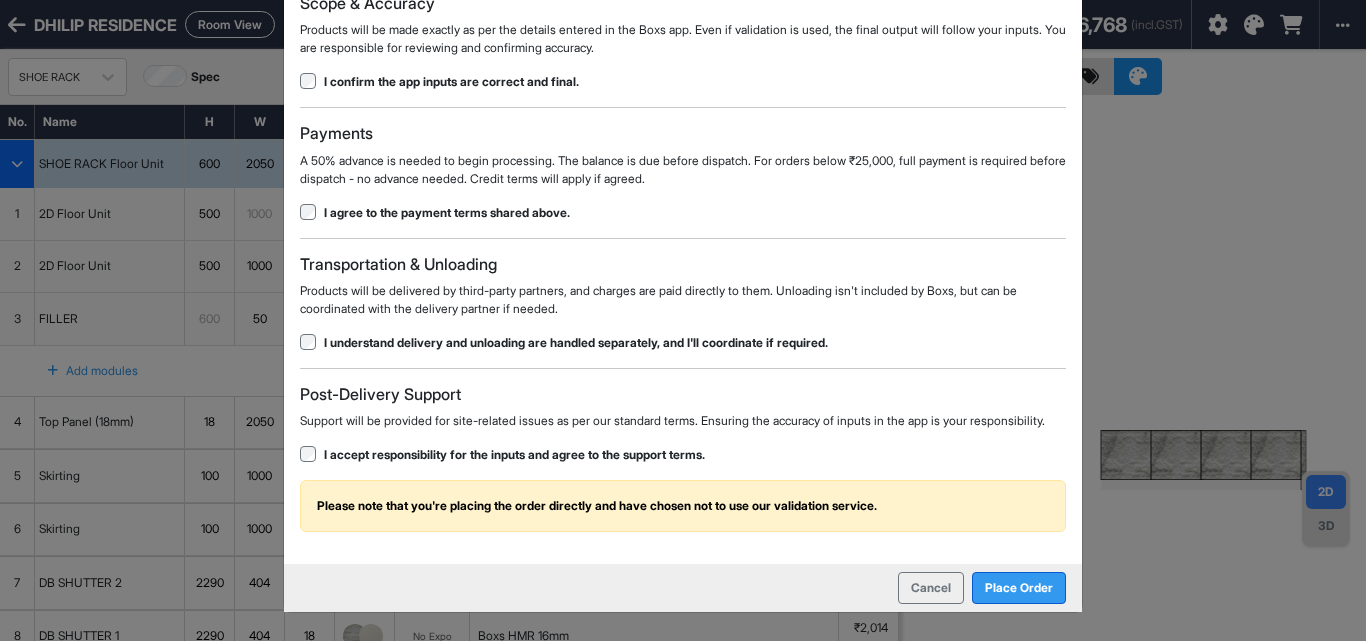 click on "Place Order" at bounding box center [1019, 588] 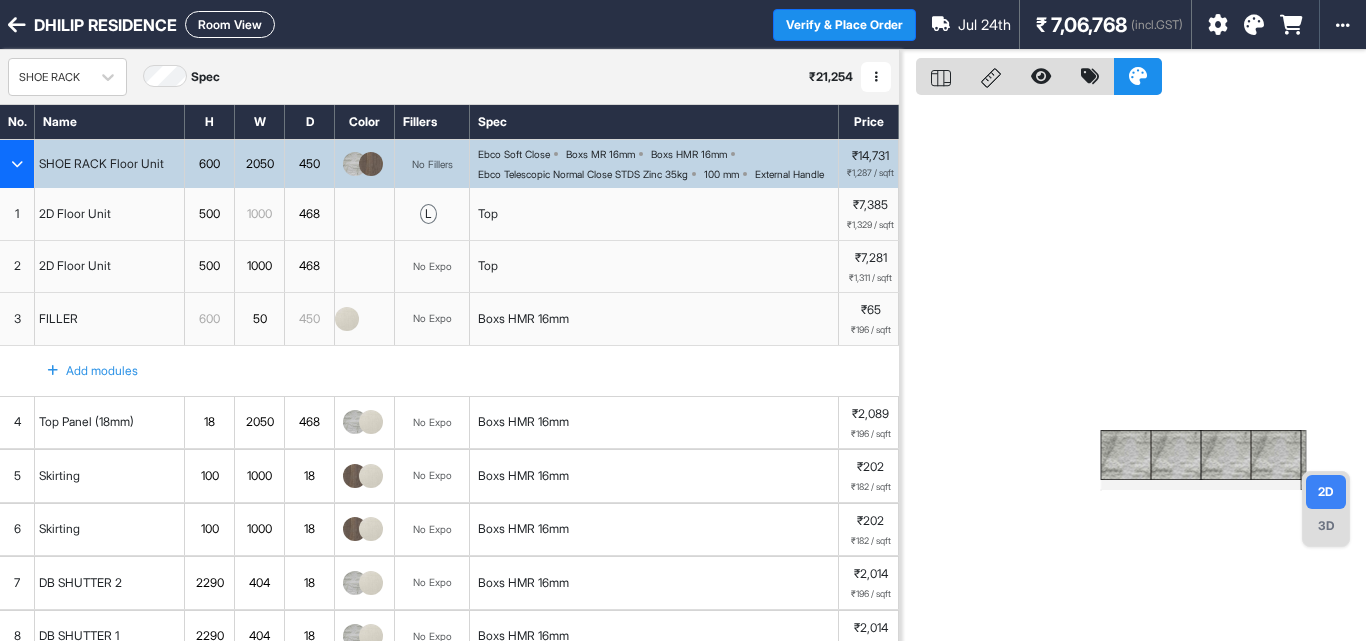 scroll, scrollTop: 0, scrollLeft: 0, axis: both 